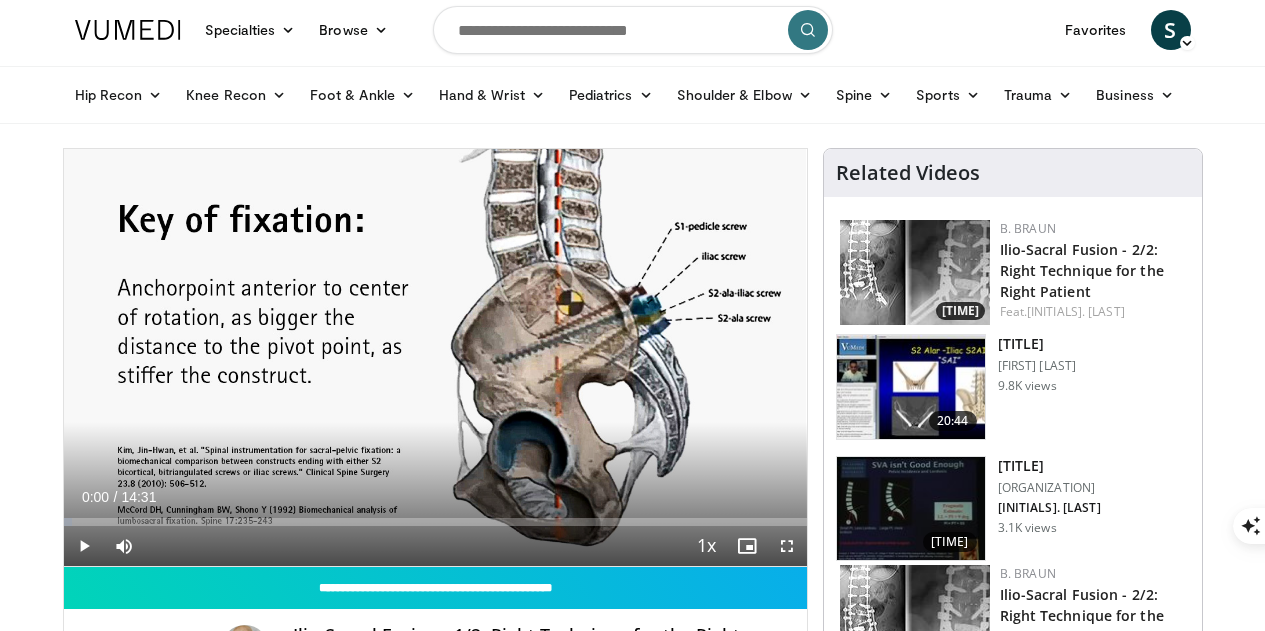 scroll, scrollTop: 0, scrollLeft: 0, axis: both 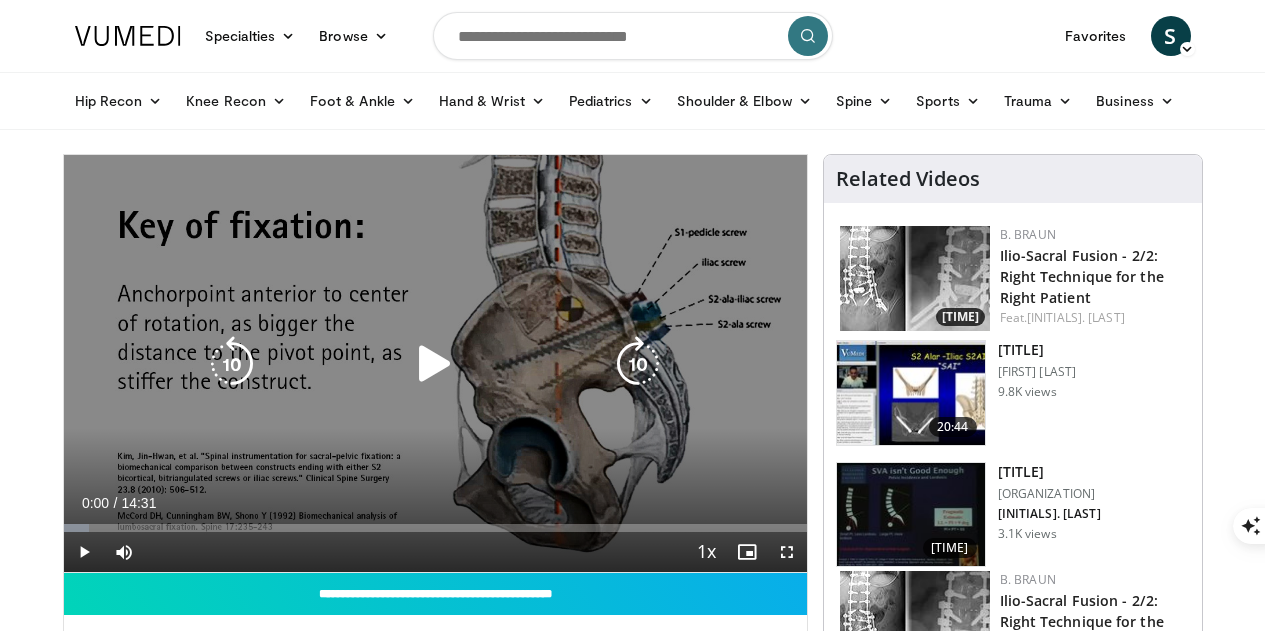 click at bounding box center [435, 364] 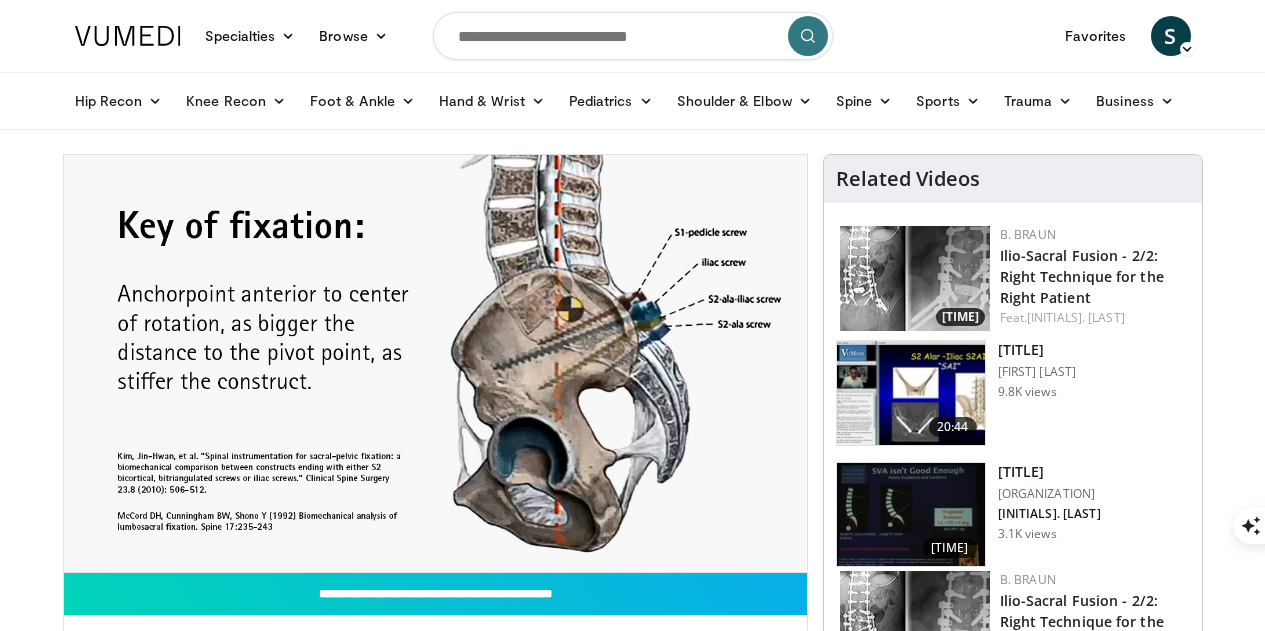 click at bounding box center (633, 36) 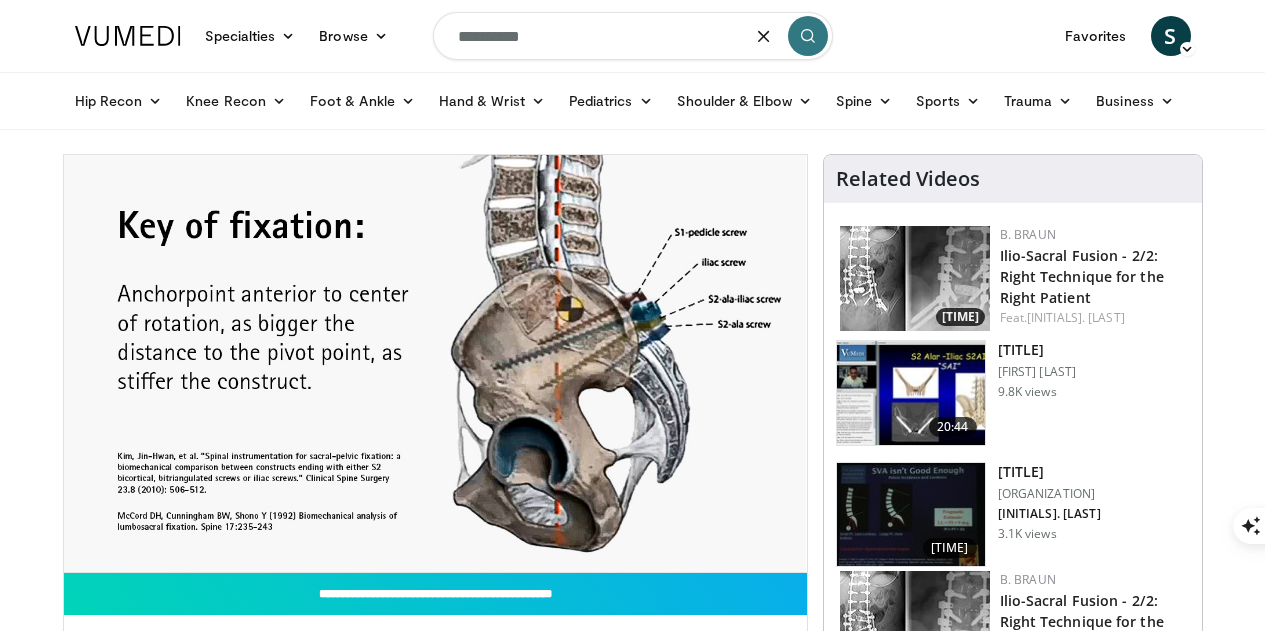 type on "**********" 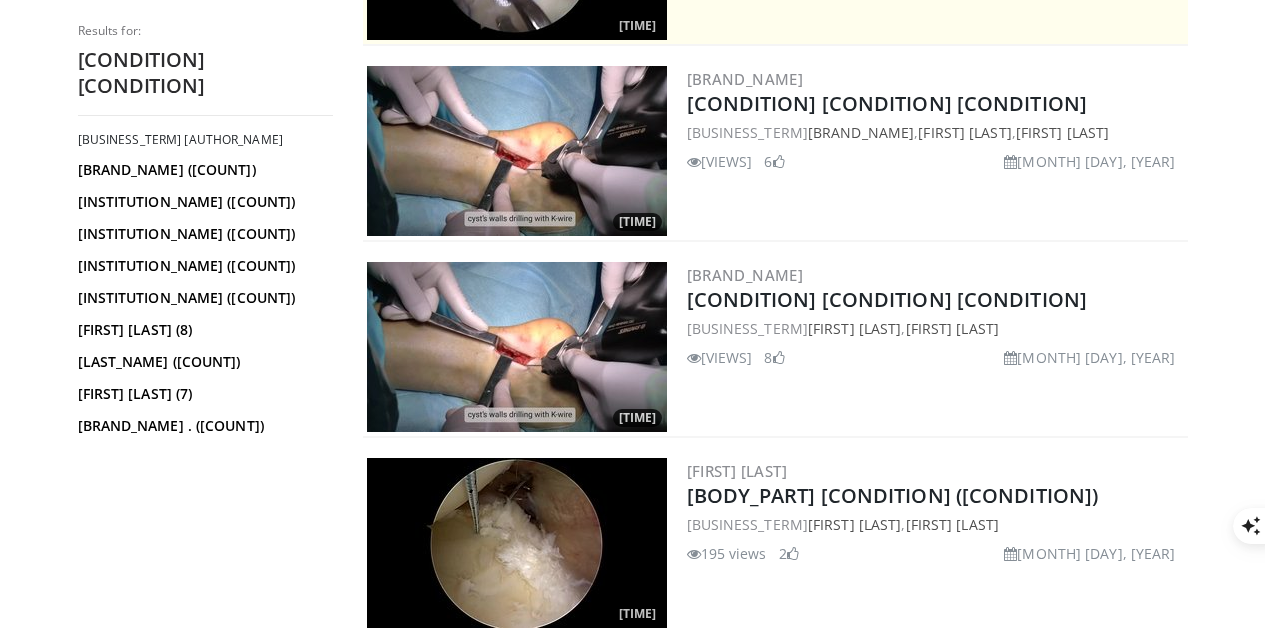 scroll, scrollTop: 400, scrollLeft: 0, axis: vertical 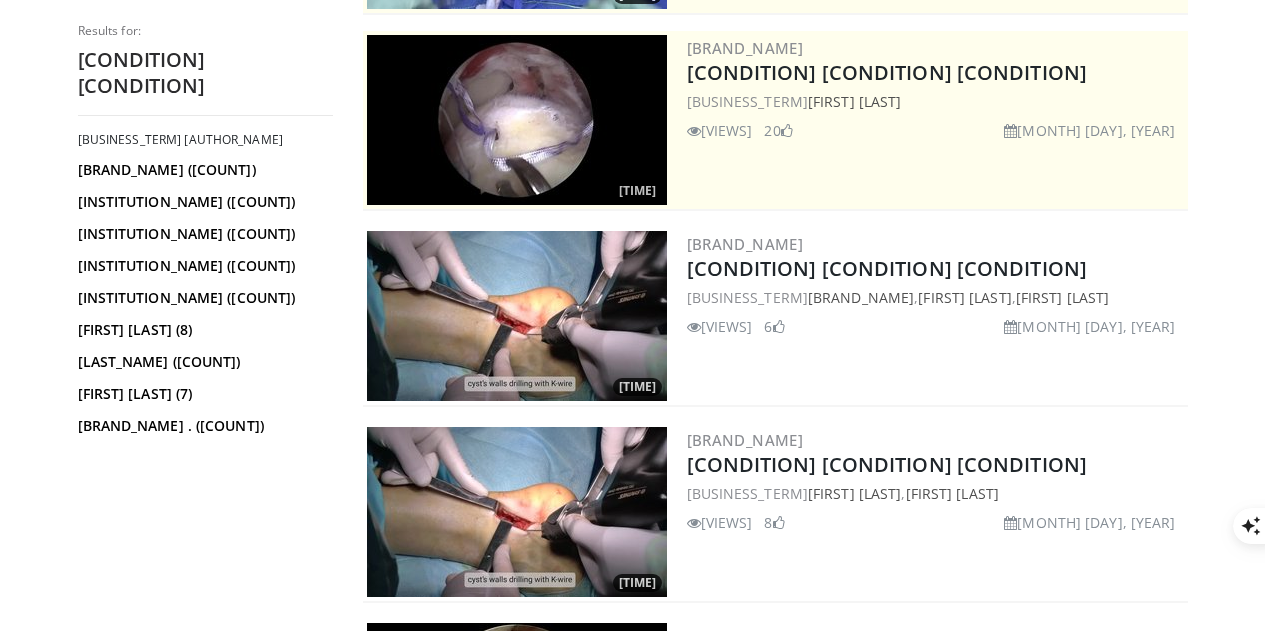 click at bounding box center [517, 316] 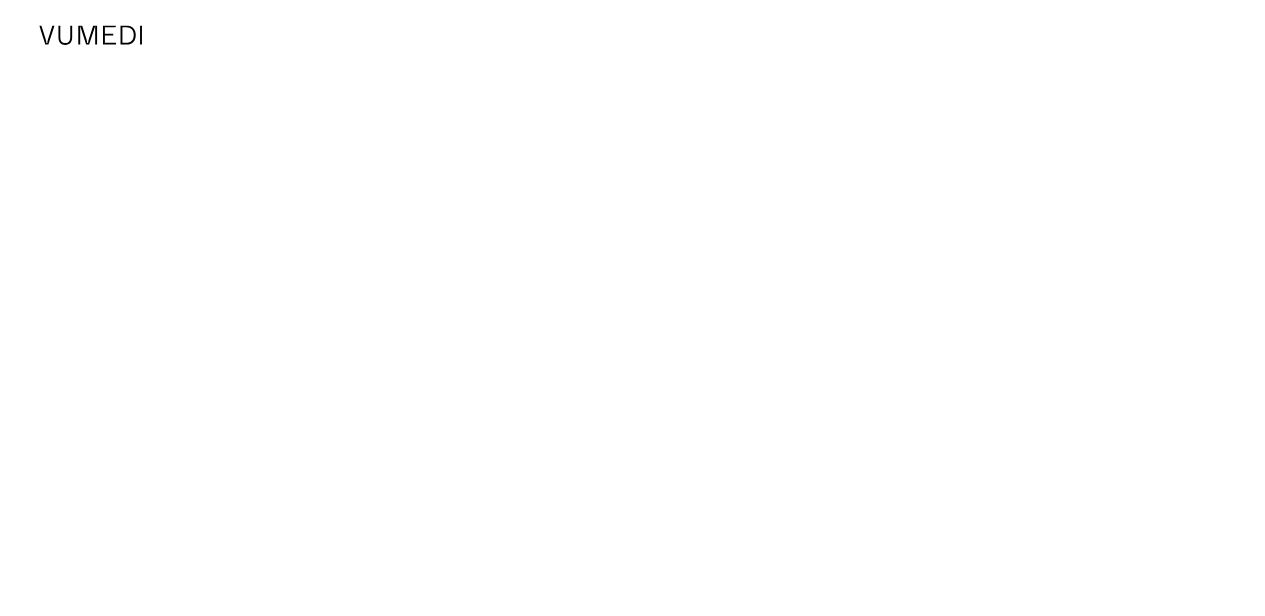 scroll, scrollTop: 0, scrollLeft: 0, axis: both 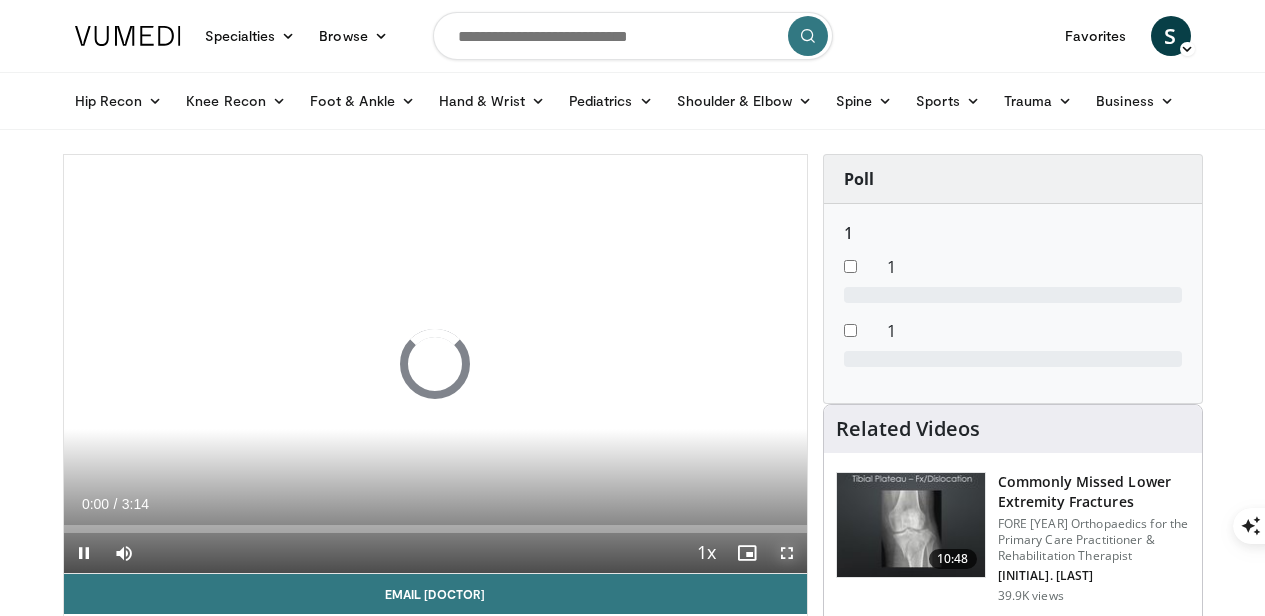 click at bounding box center [787, 553] 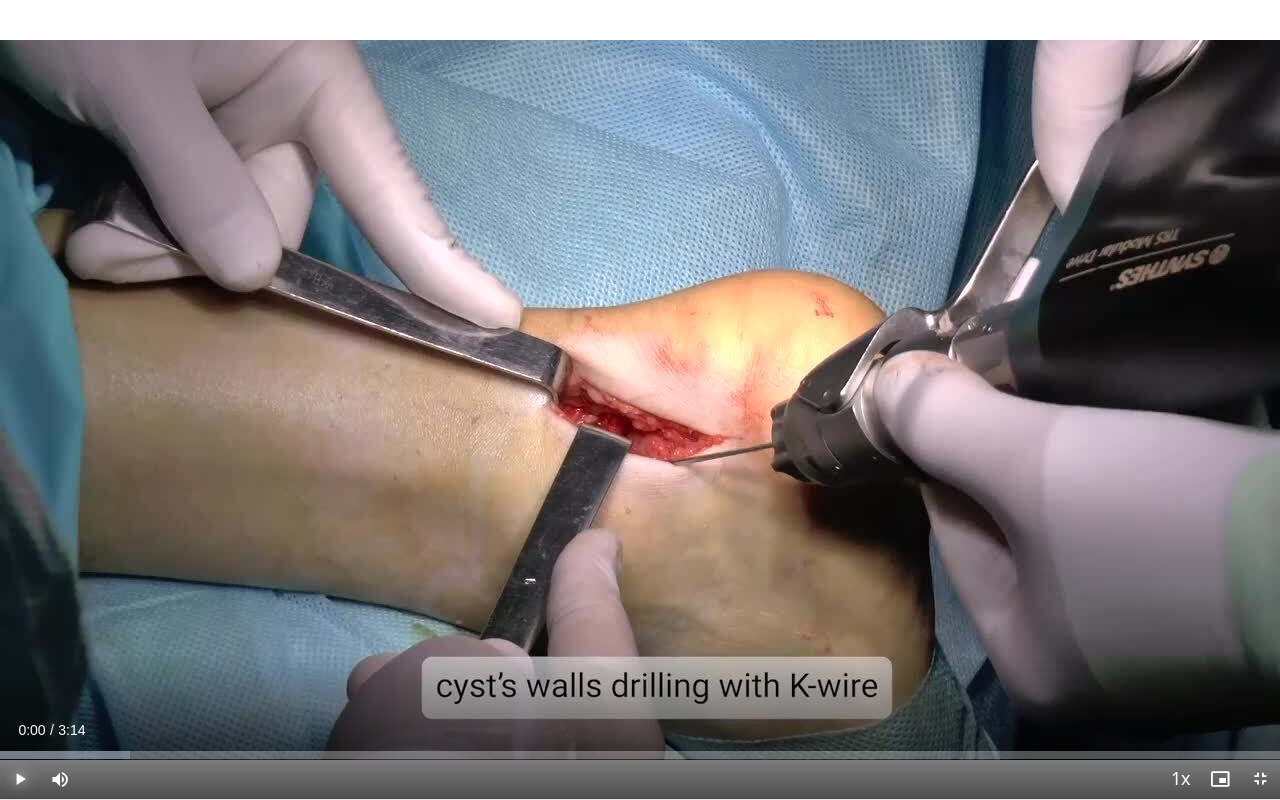 click at bounding box center [20, 779] 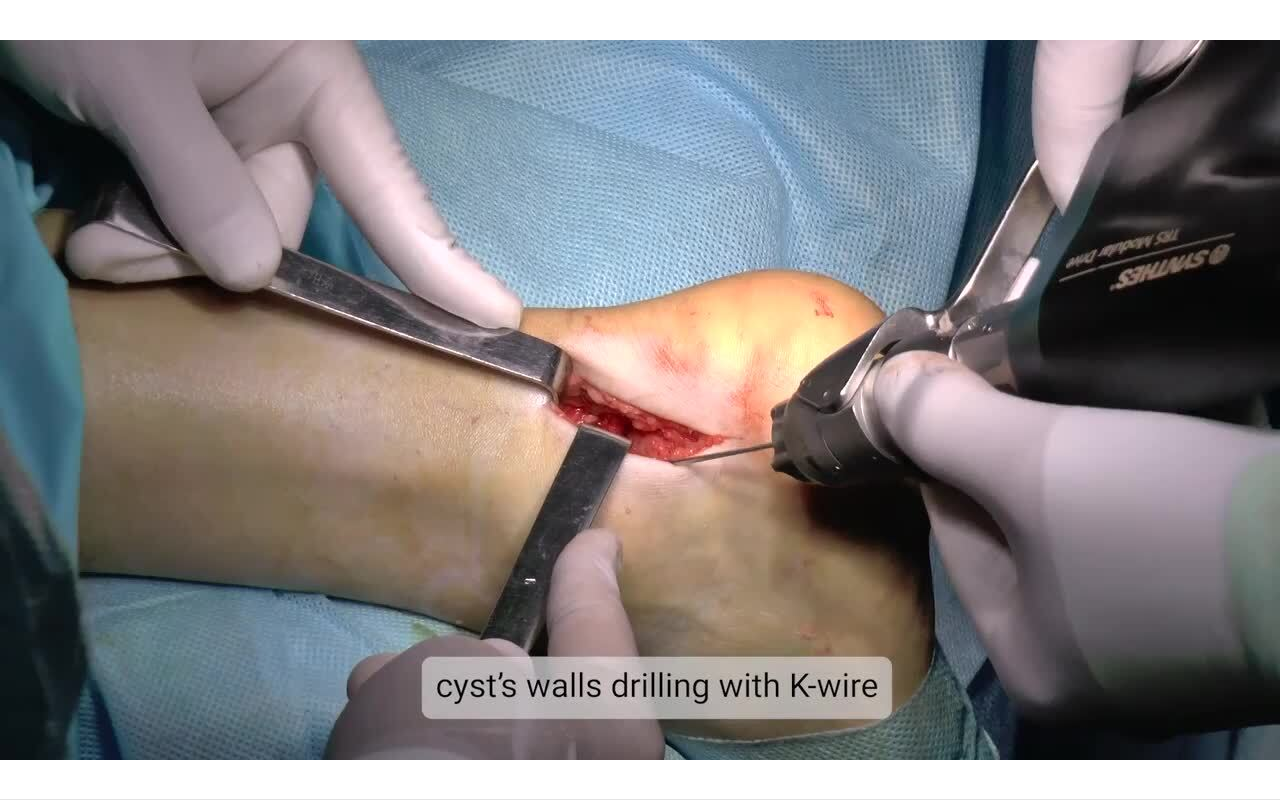 type 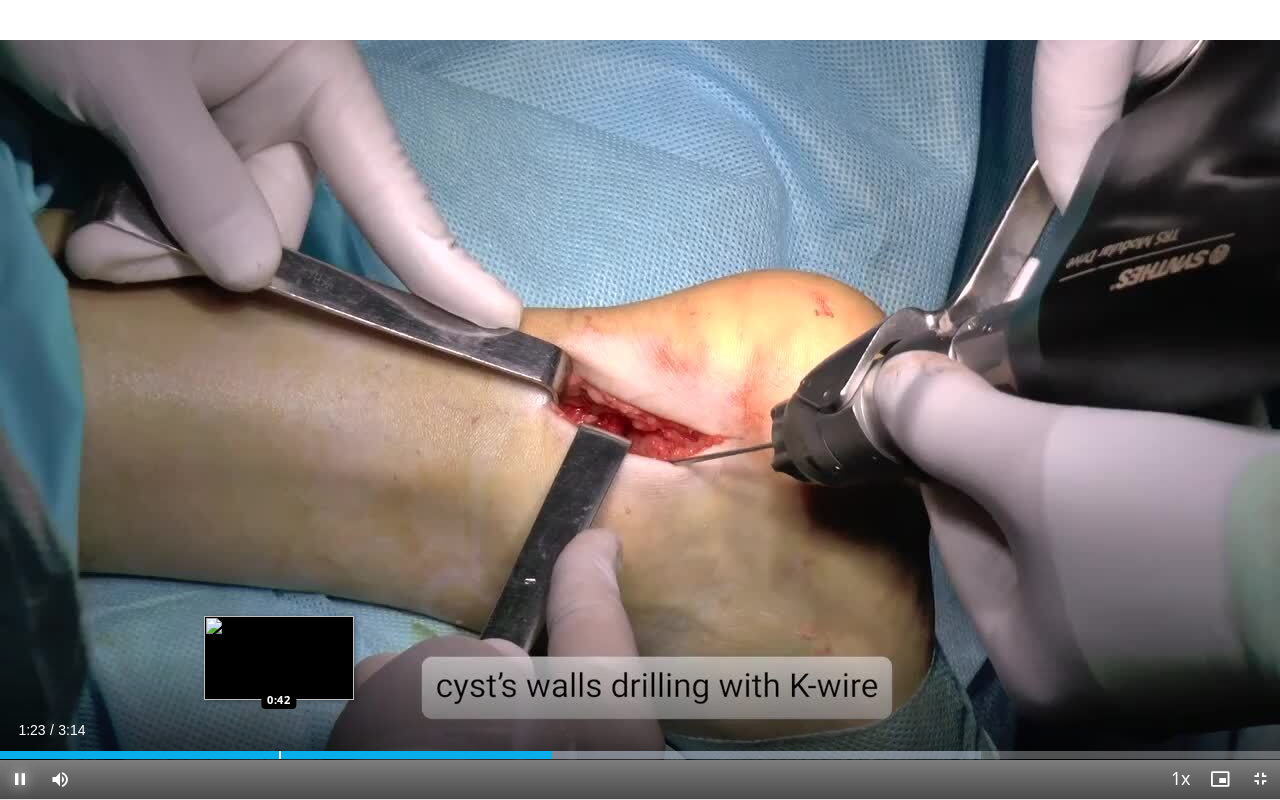 click on "1:23" at bounding box center [276, 755] 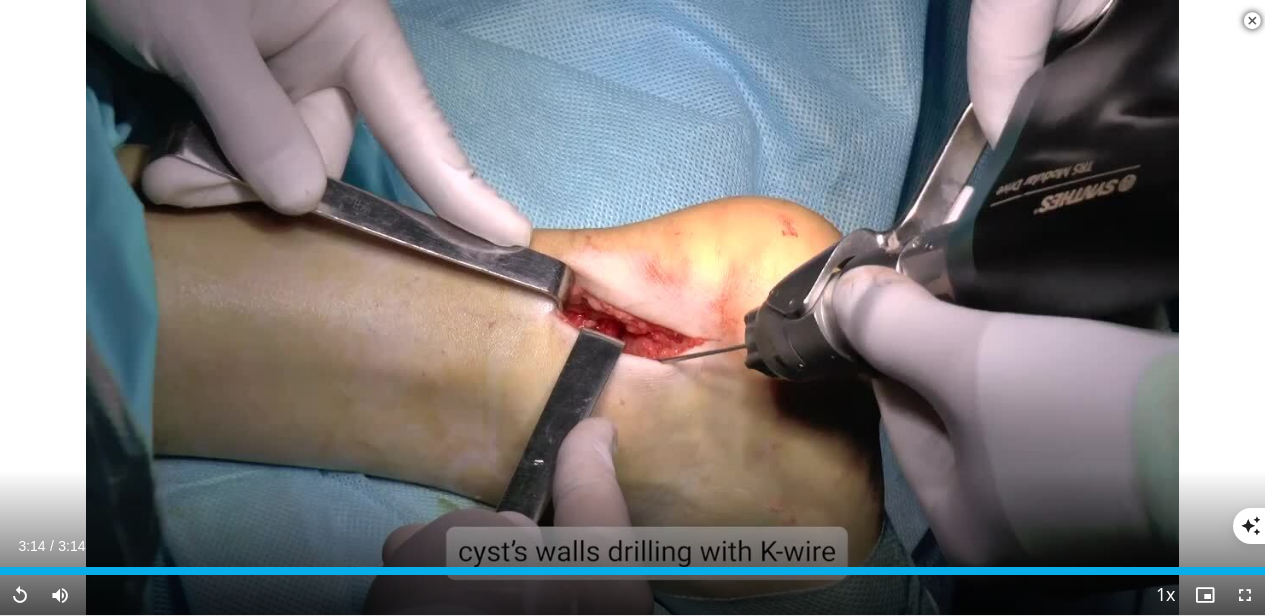 scroll, scrollTop: 300, scrollLeft: 0, axis: vertical 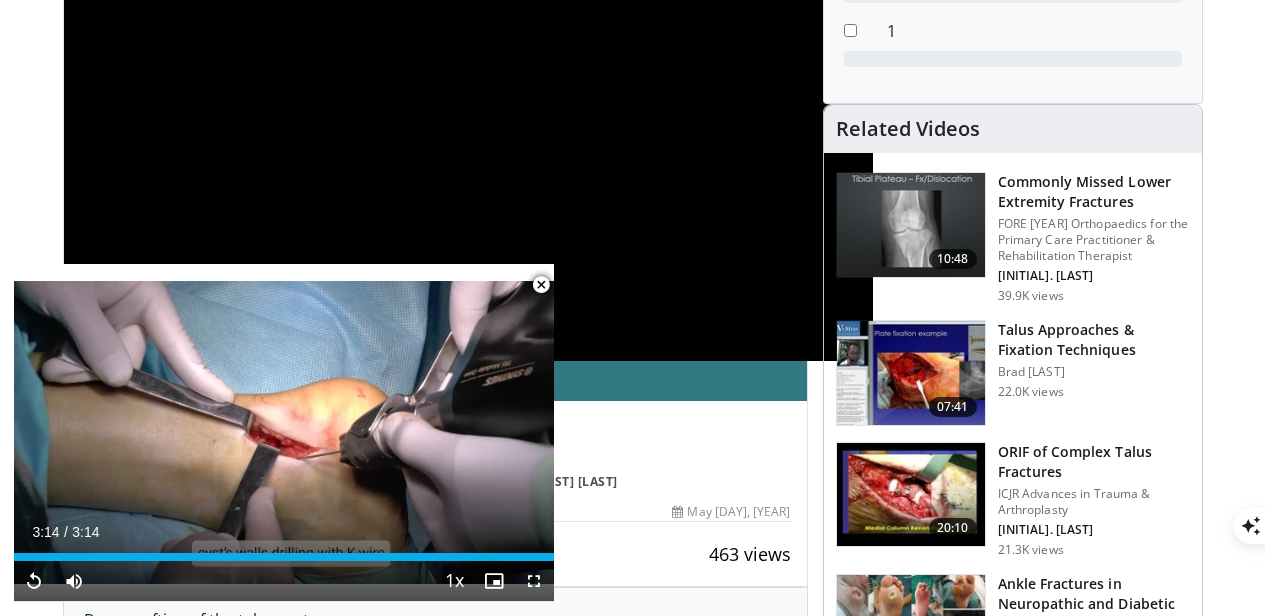 click at bounding box center (541, 285) 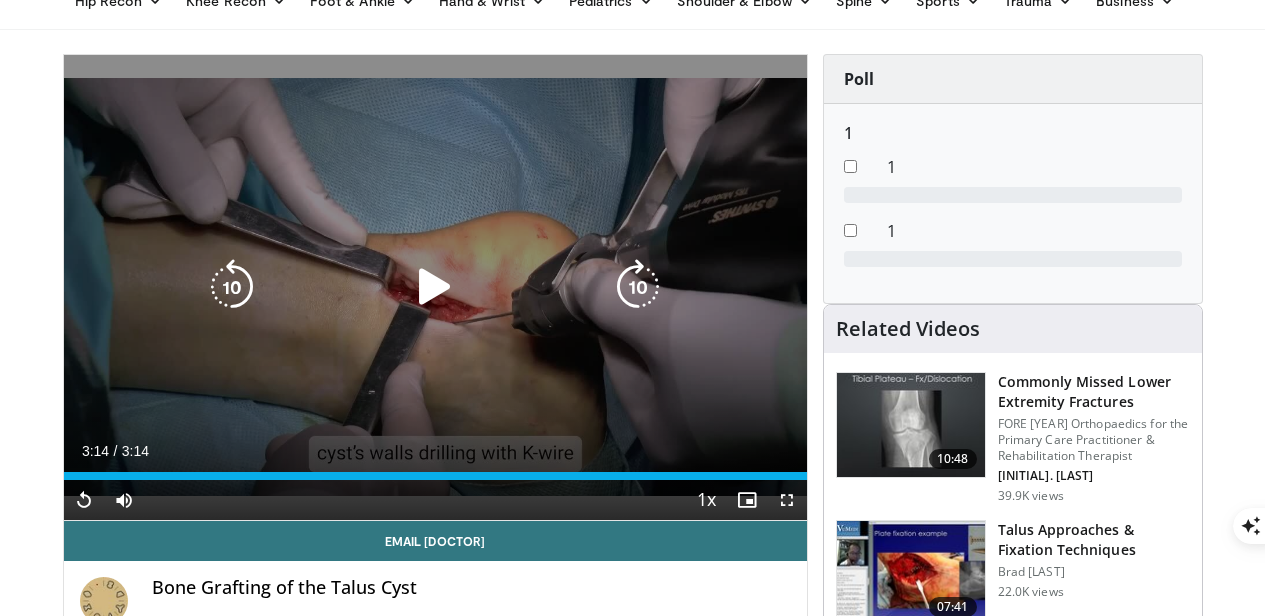 scroll, scrollTop: 0, scrollLeft: 0, axis: both 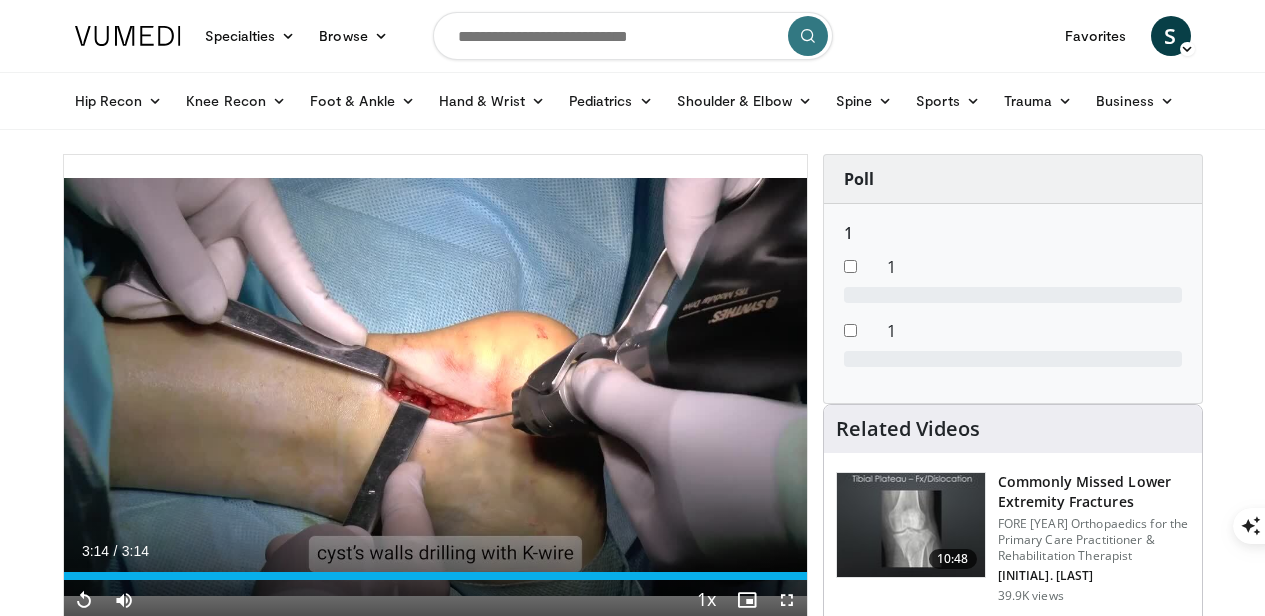click at bounding box center [633, 36] 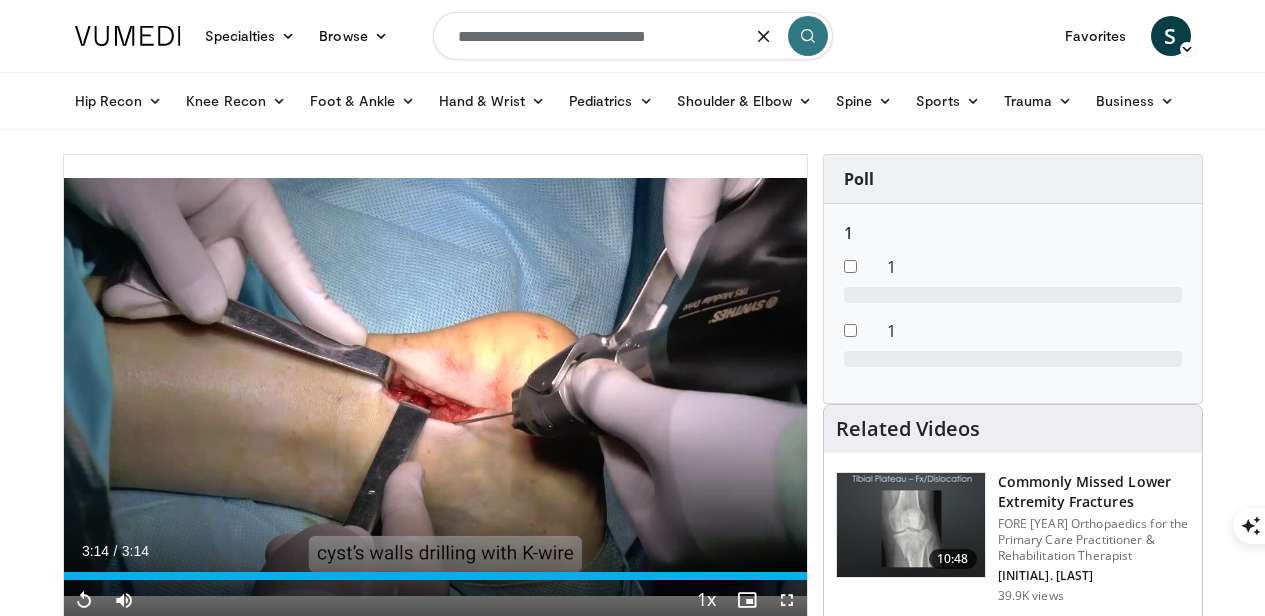 type on "**********" 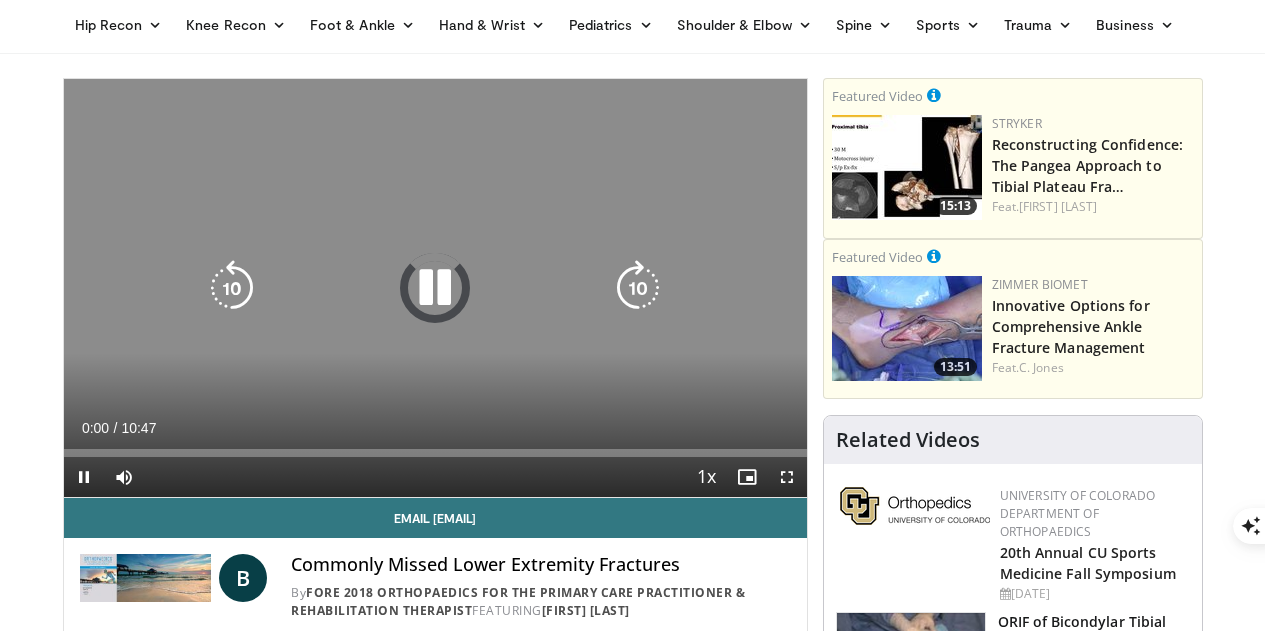 scroll, scrollTop: 100, scrollLeft: 0, axis: vertical 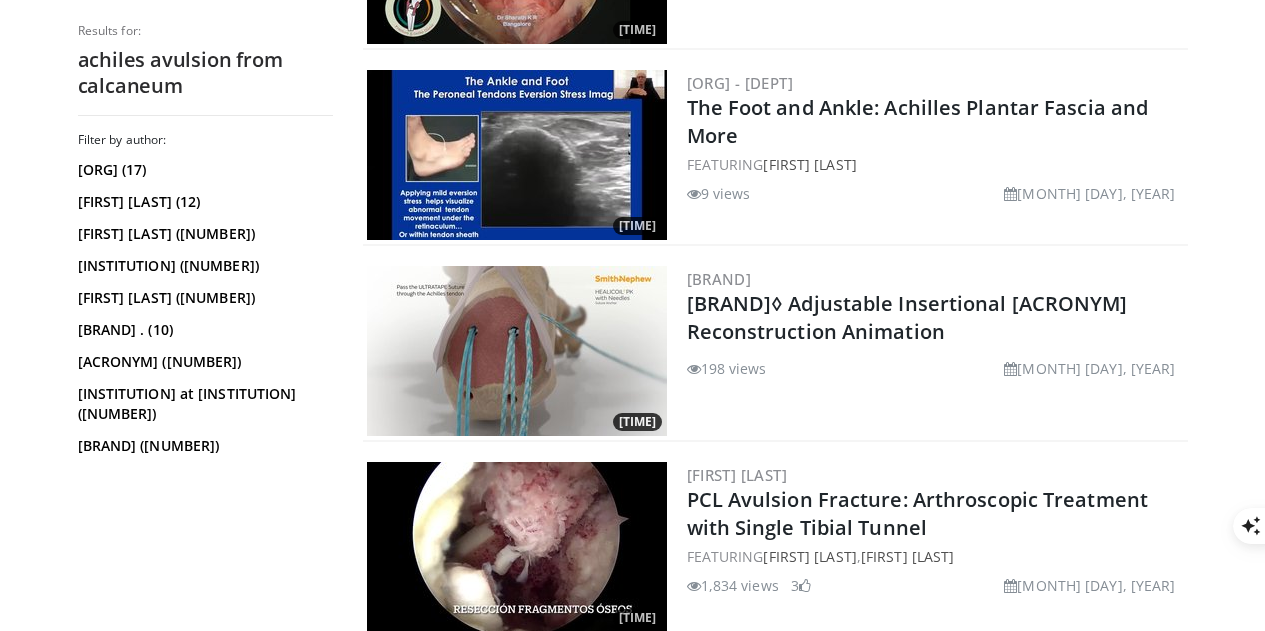 click at bounding box center (517, 351) 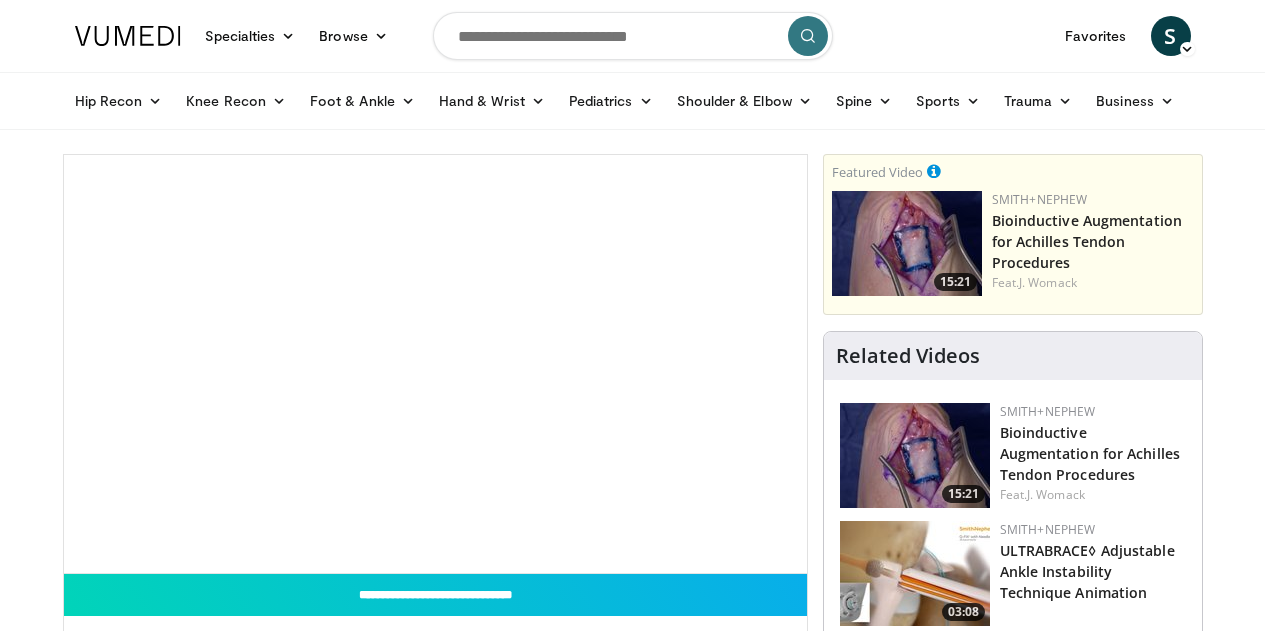 scroll, scrollTop: 0, scrollLeft: 0, axis: both 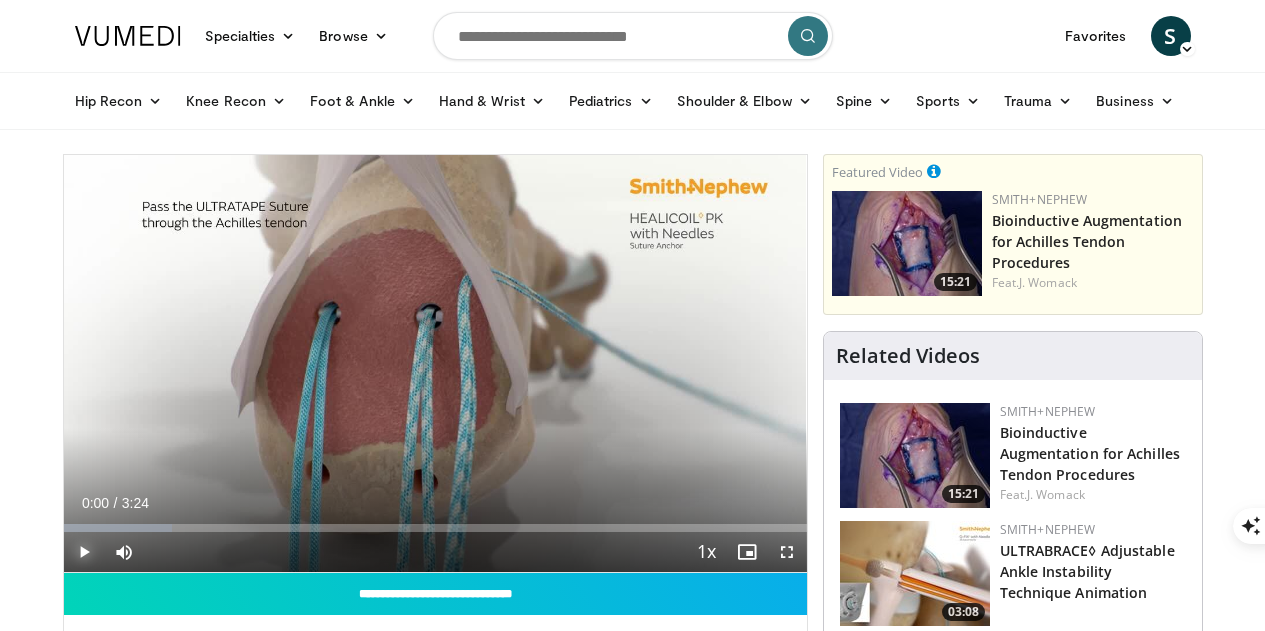 click at bounding box center (84, 552) 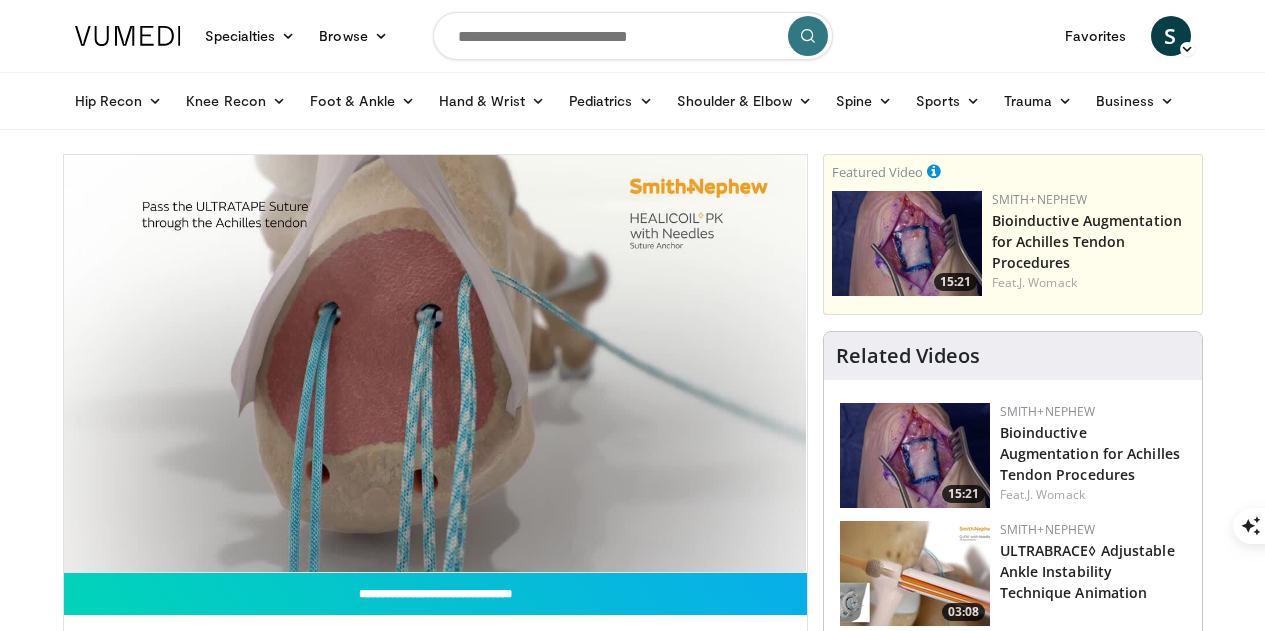 click on "**********" at bounding box center (435, 364) 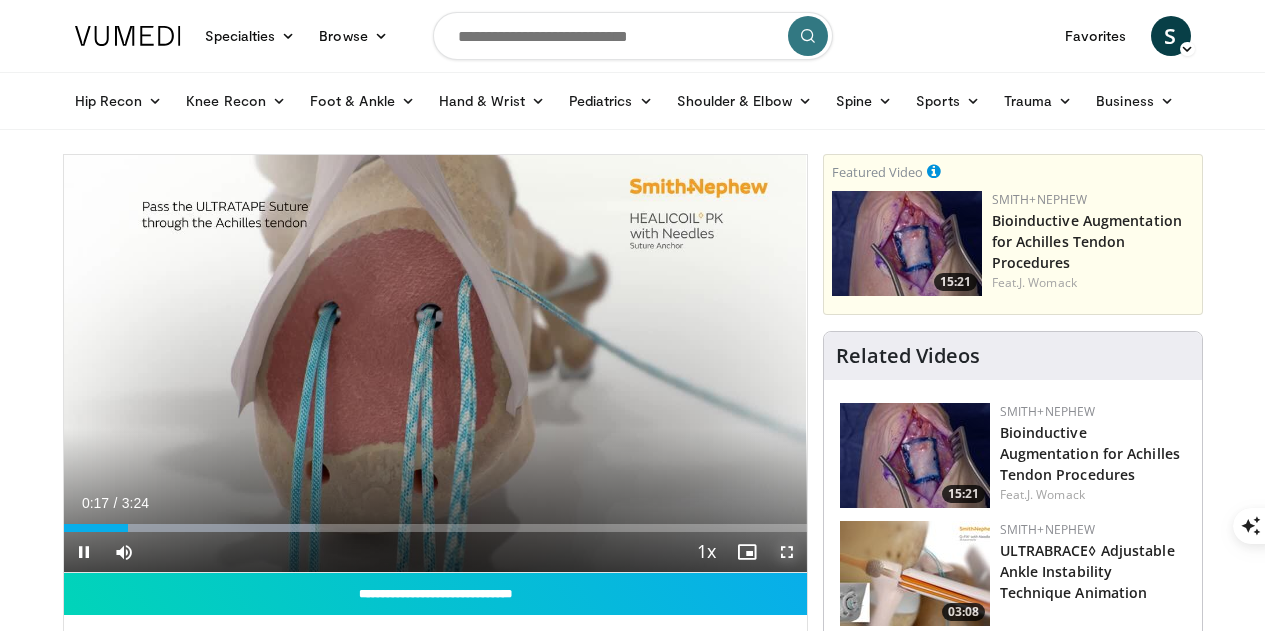 click at bounding box center (787, 552) 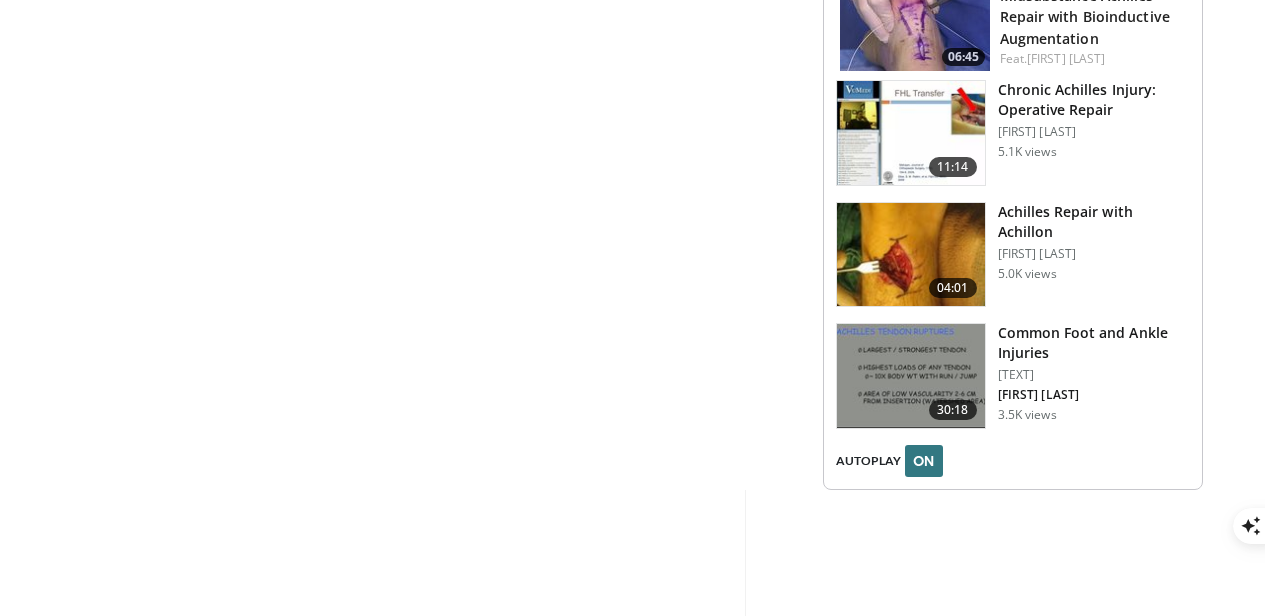 scroll, scrollTop: 3076, scrollLeft: 0, axis: vertical 